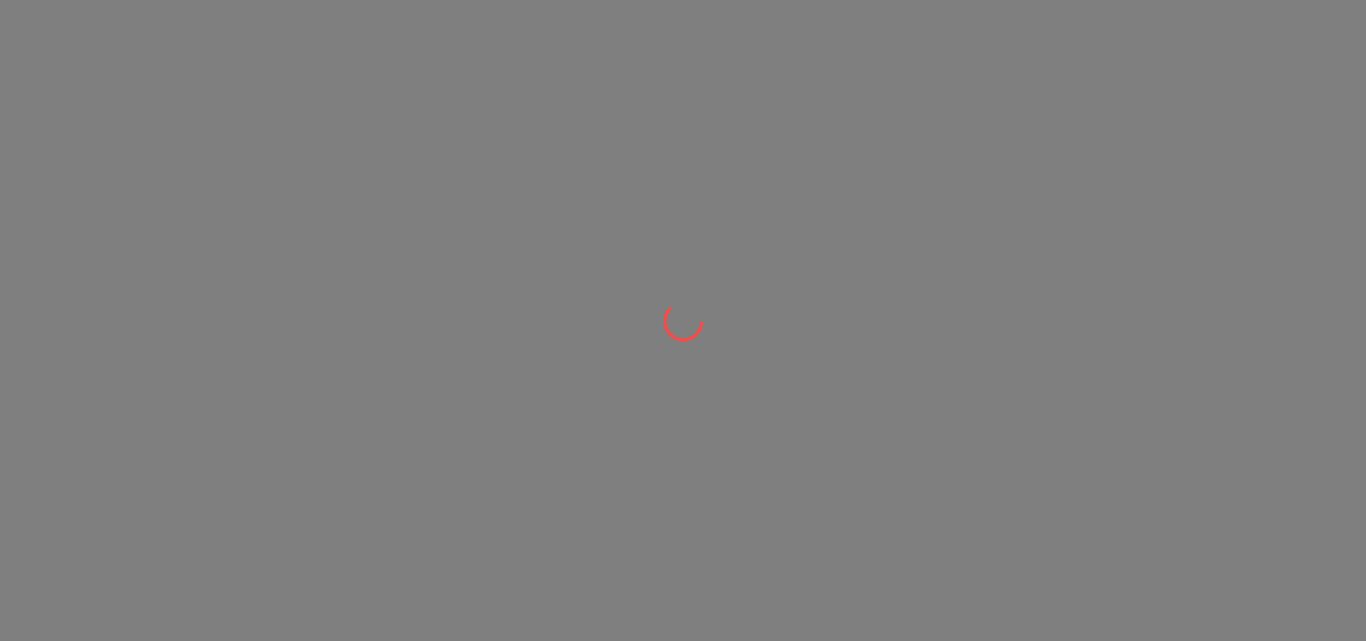 scroll, scrollTop: 0, scrollLeft: 0, axis: both 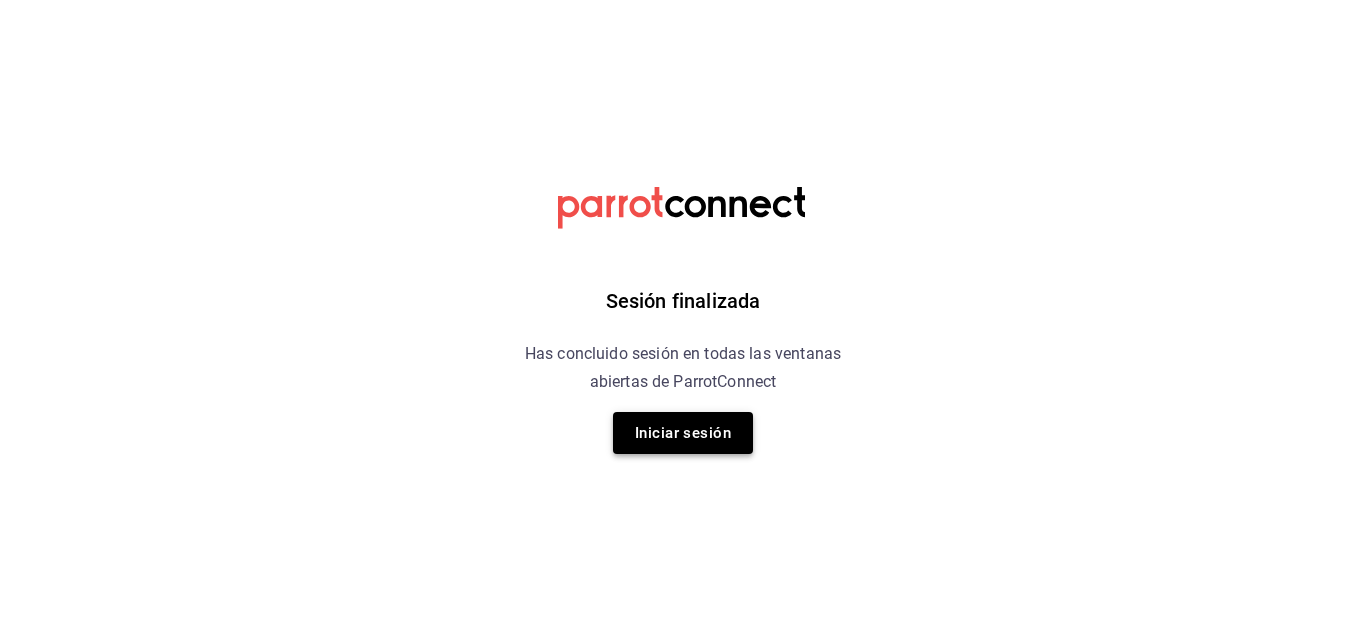 click on "Iniciar sesión" at bounding box center [683, 433] 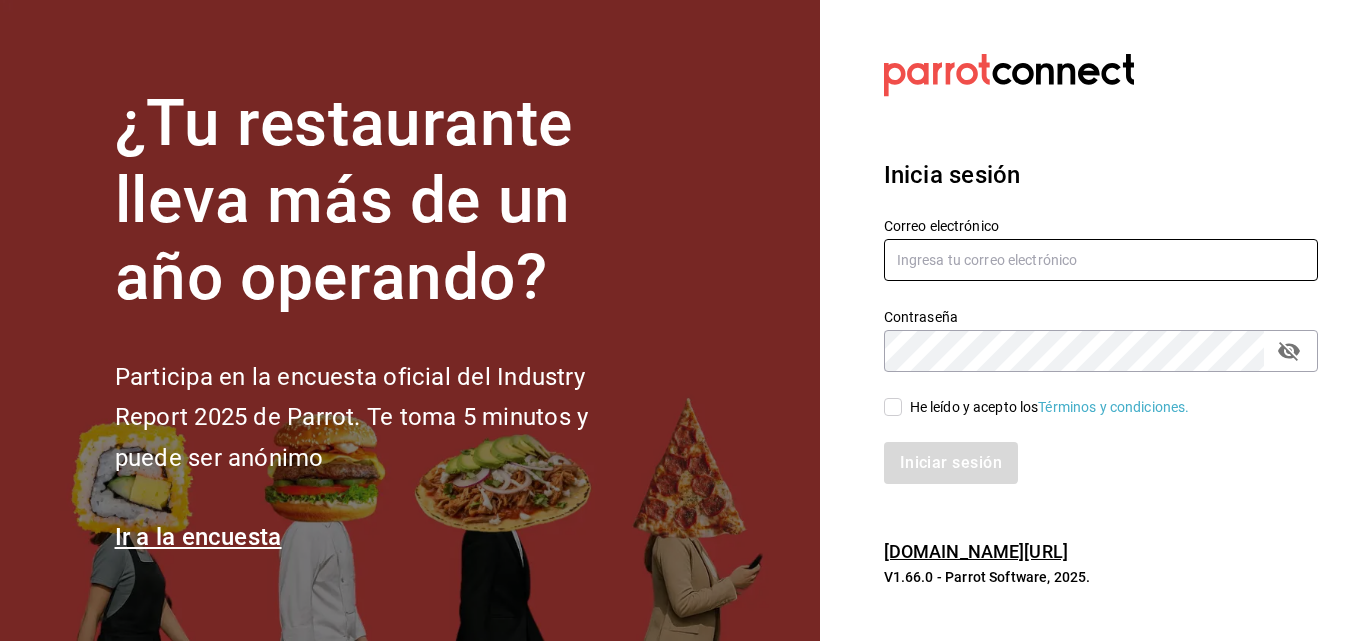 click at bounding box center (1101, 260) 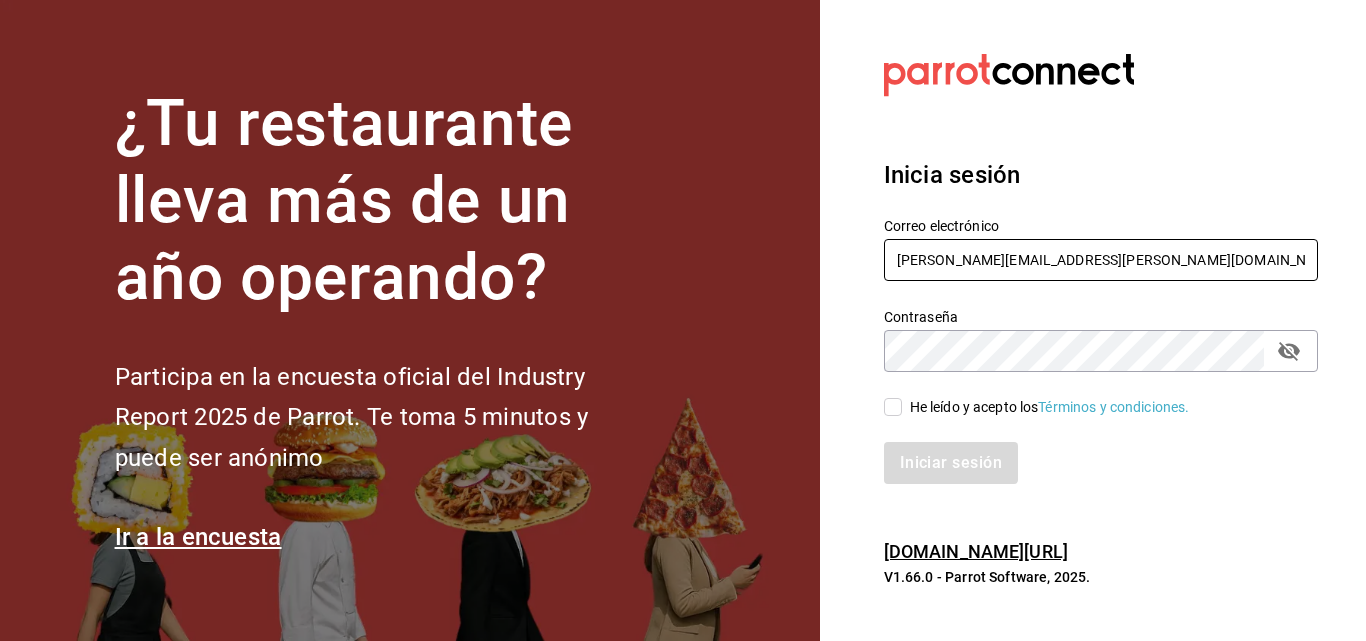 type on "jesus.delacruz@costeno.com" 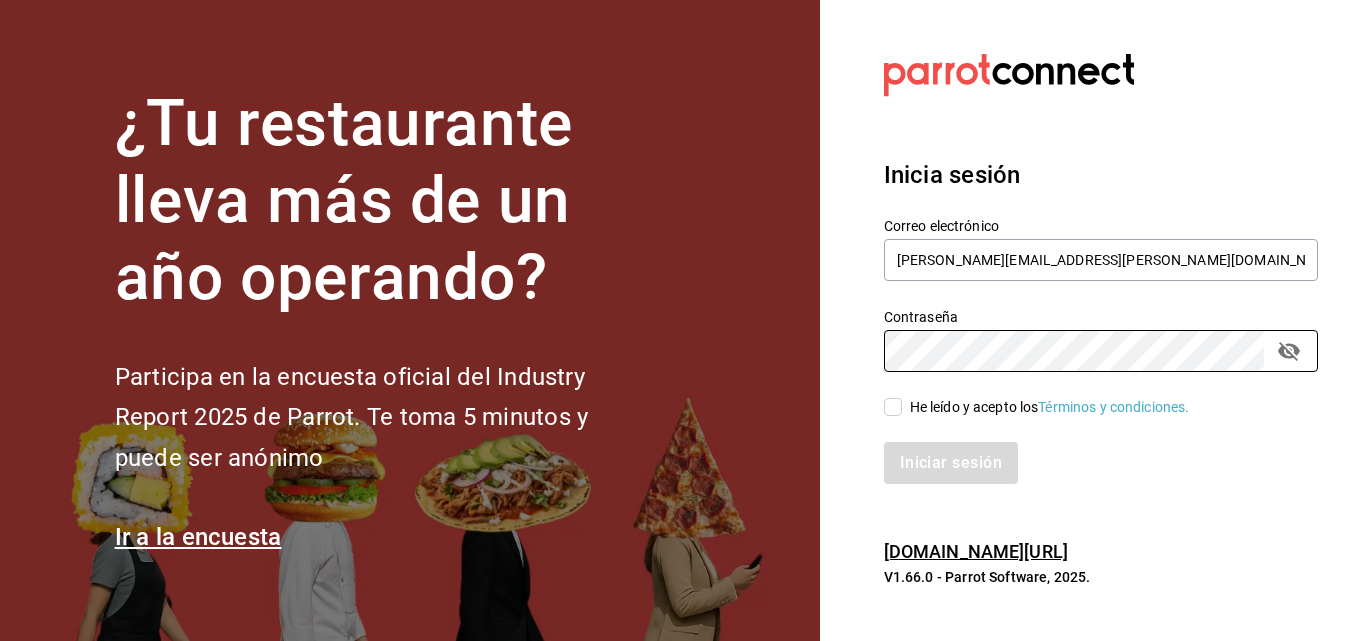 click on "He leído y acepto los  Términos y condiciones." at bounding box center [893, 407] 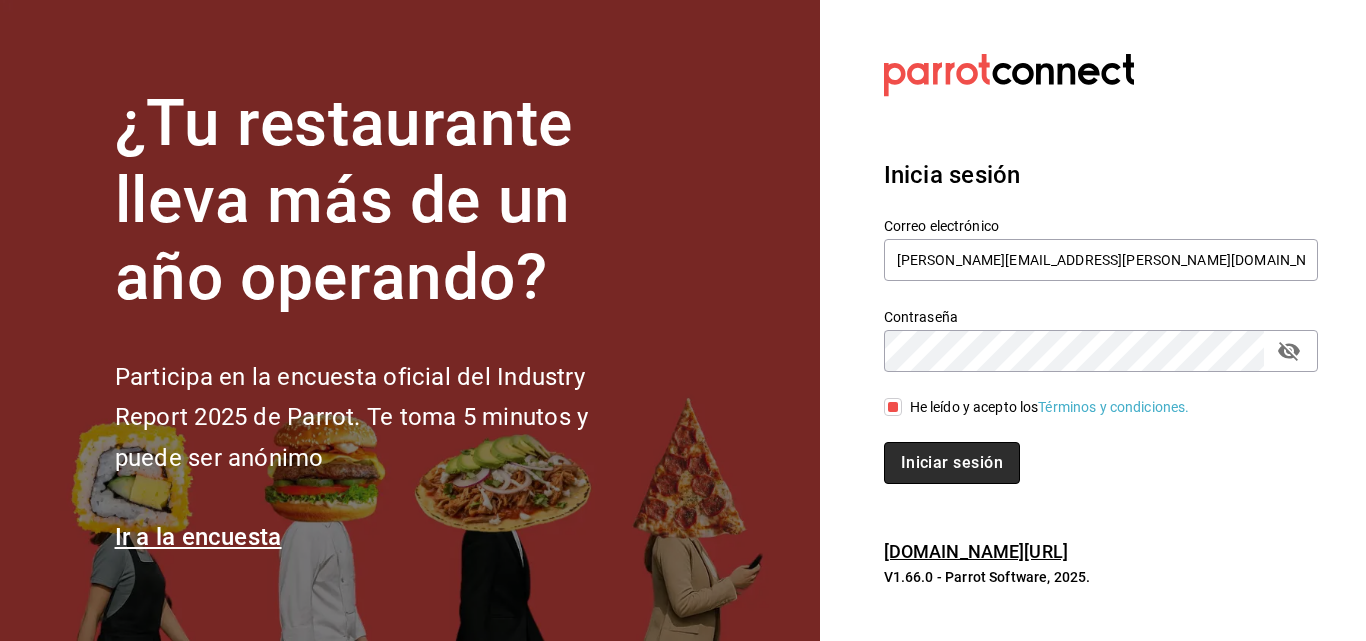 click on "Iniciar sesión" at bounding box center [952, 463] 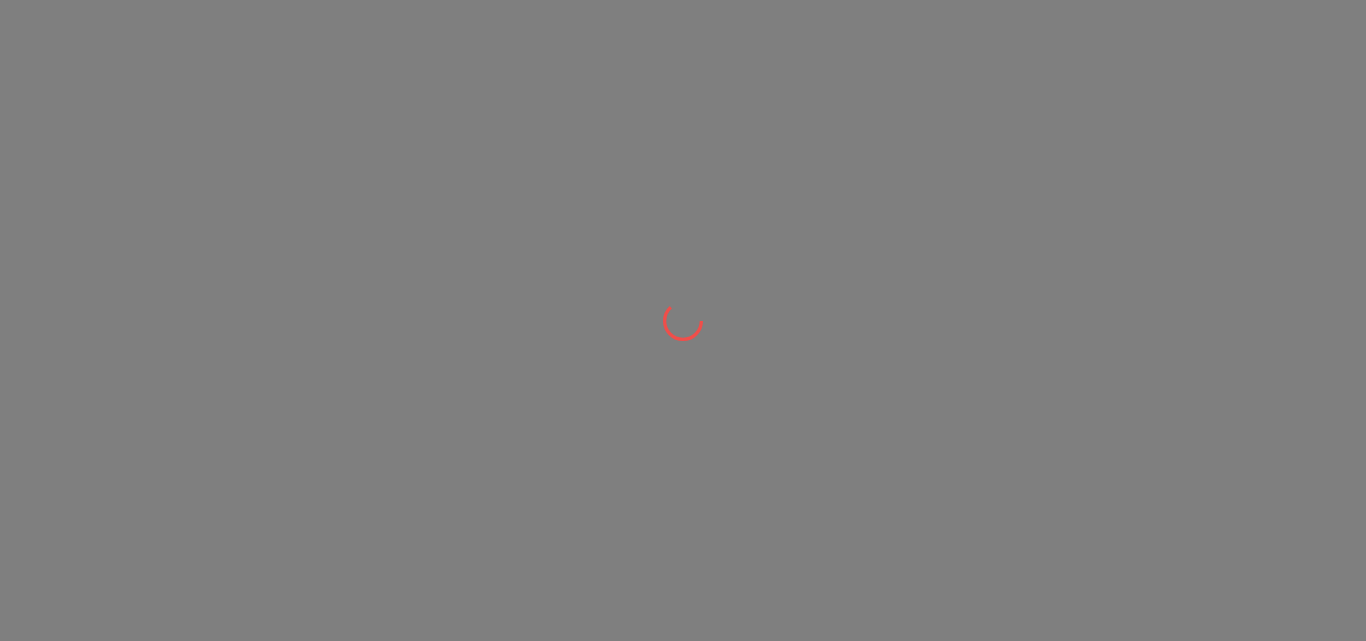scroll, scrollTop: 0, scrollLeft: 0, axis: both 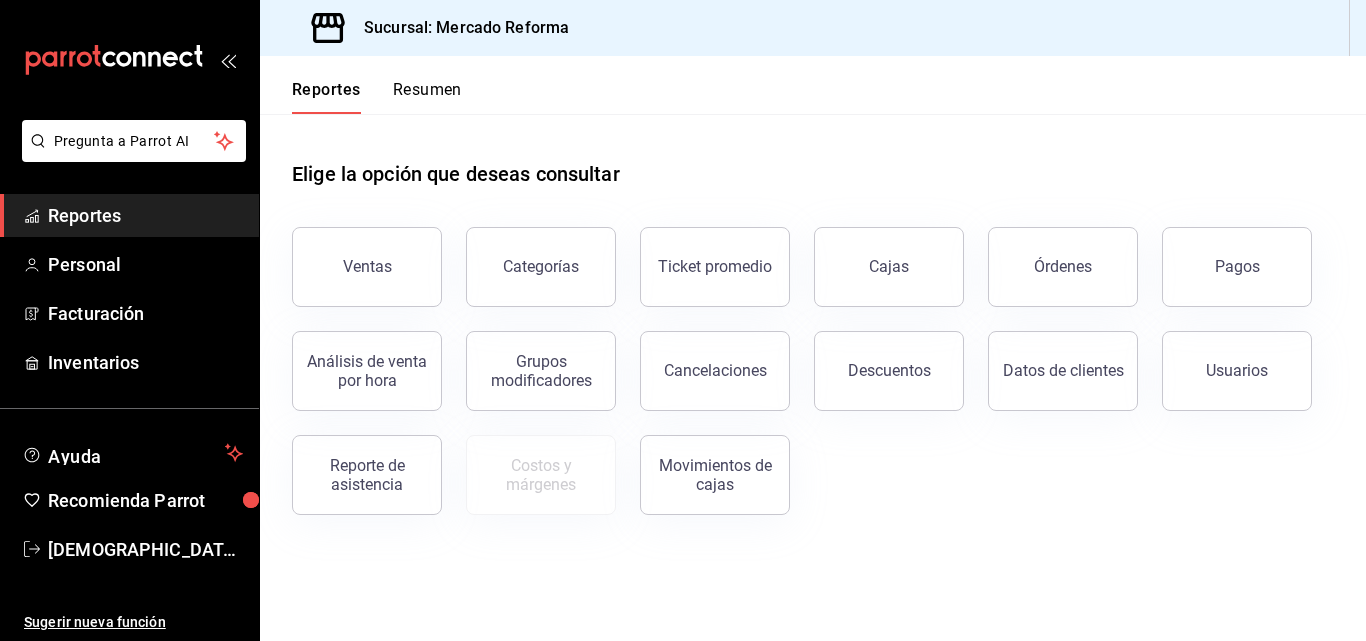 click on "Ventas Categorías Ticket promedio Cajas Órdenes Pagos Análisis de venta por hora Grupos modificadores Cancelaciones Descuentos Datos de clientes Usuarios Reporte de asistencia Costos y márgenes Movimientos [PERSON_NAME]" at bounding box center (801, 359) 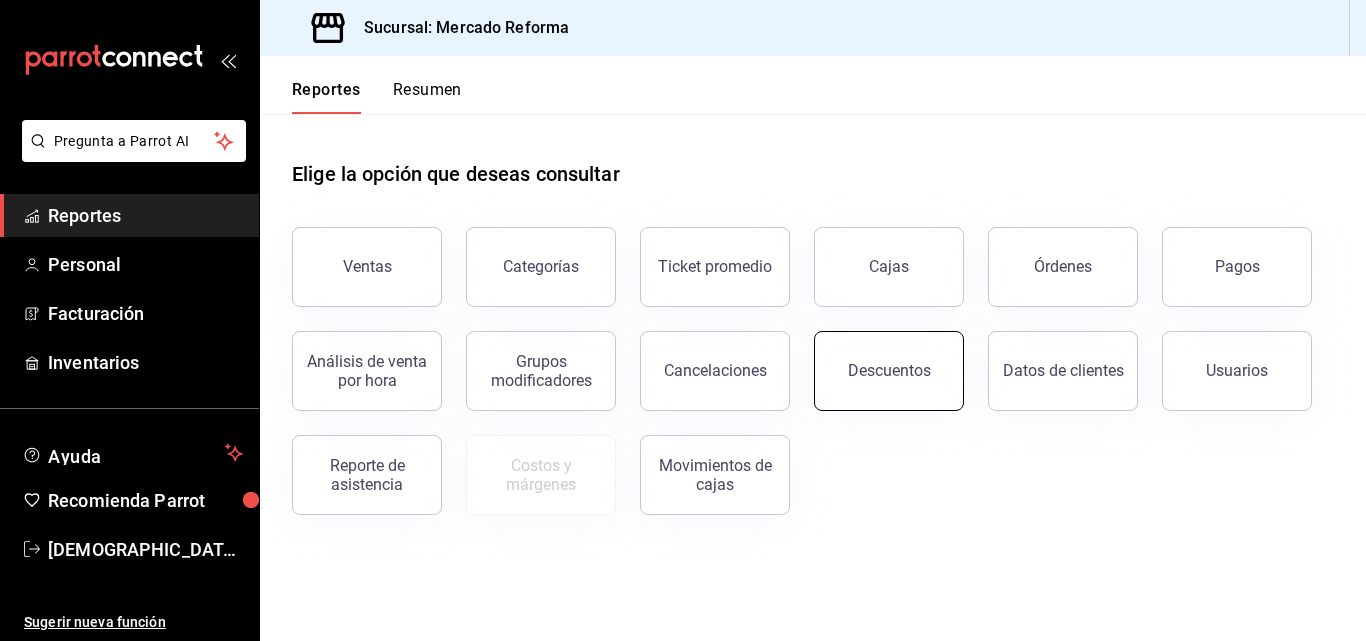 click on "Descuentos" at bounding box center [889, 371] 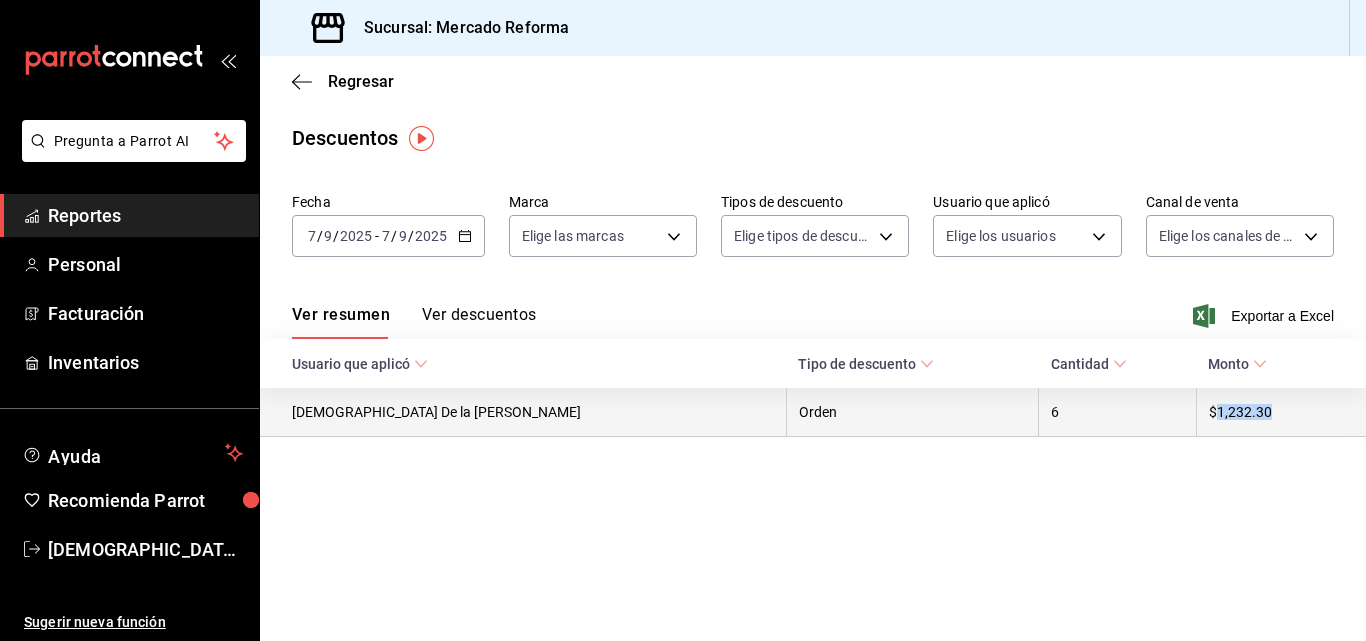 drag, startPoint x: 1226, startPoint y: 413, endPoint x: 1167, endPoint y: 419, distance: 59.3043 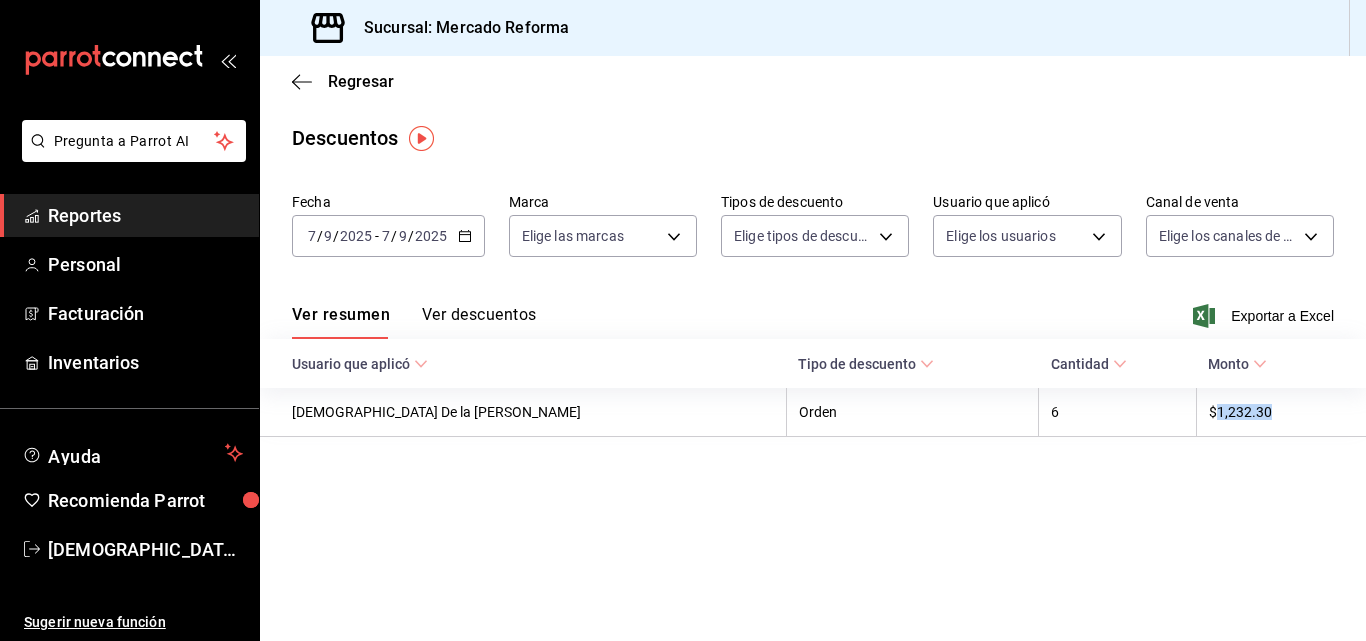 click on "Regresar Descuentos Fecha [DATE] [DATE] - [DATE] [DATE] Marca Elige las marcas Tipos de descuento Elige tipos de descuento Usuario que aplicó Elige los usuarios Canal de venta Elige los canales de venta Ver resumen Ver descuentos Exportar a Excel Usuario que aplicó Tipo de descuento Cantidad Monto [DEMOGRAPHIC_DATA] De la [PERSON_NAME] Orden 6 $1,232.30" at bounding box center [813, 348] 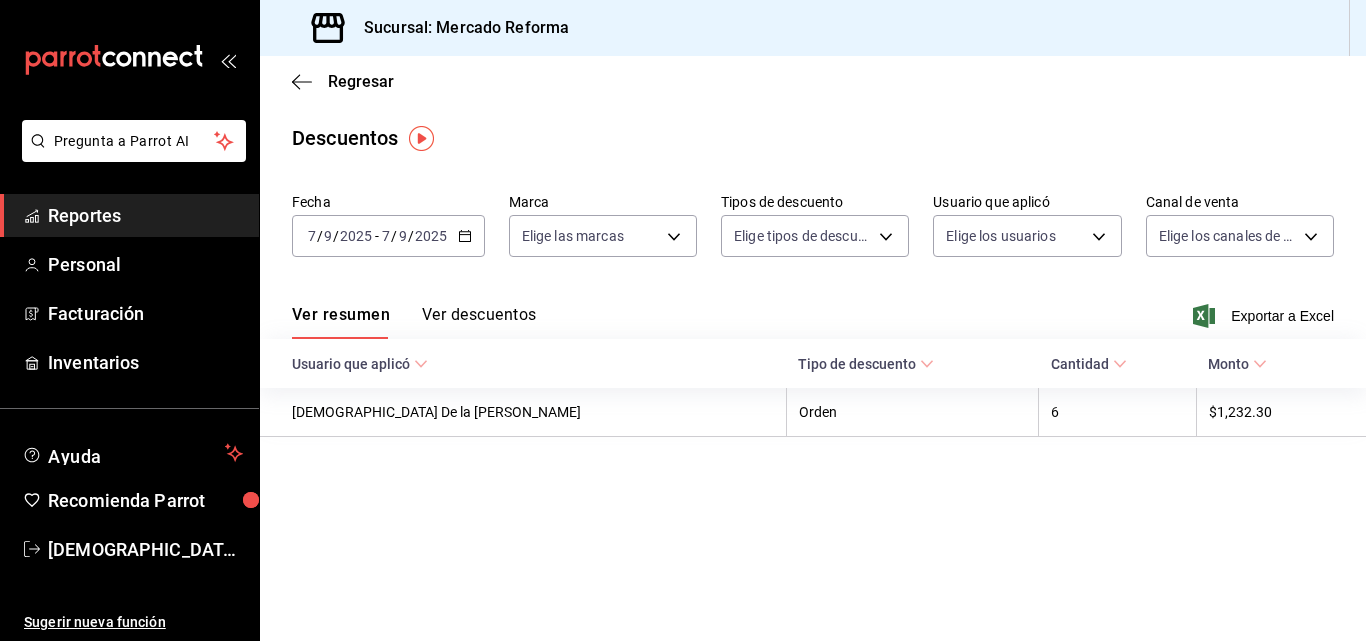click on "Regresar Descuentos Fecha [DATE] [DATE] - [DATE] [DATE] Marca Elige las marcas Tipos de descuento Elige tipos de descuento Usuario que aplicó Elige los usuarios Canal de venta Elige los canales de venta Ver resumen Ver descuentos Exportar a Excel Usuario que aplicó Tipo de descuento Cantidad Monto [DEMOGRAPHIC_DATA] De la [PERSON_NAME] Orden 6 $1,232.30" at bounding box center (813, 348) 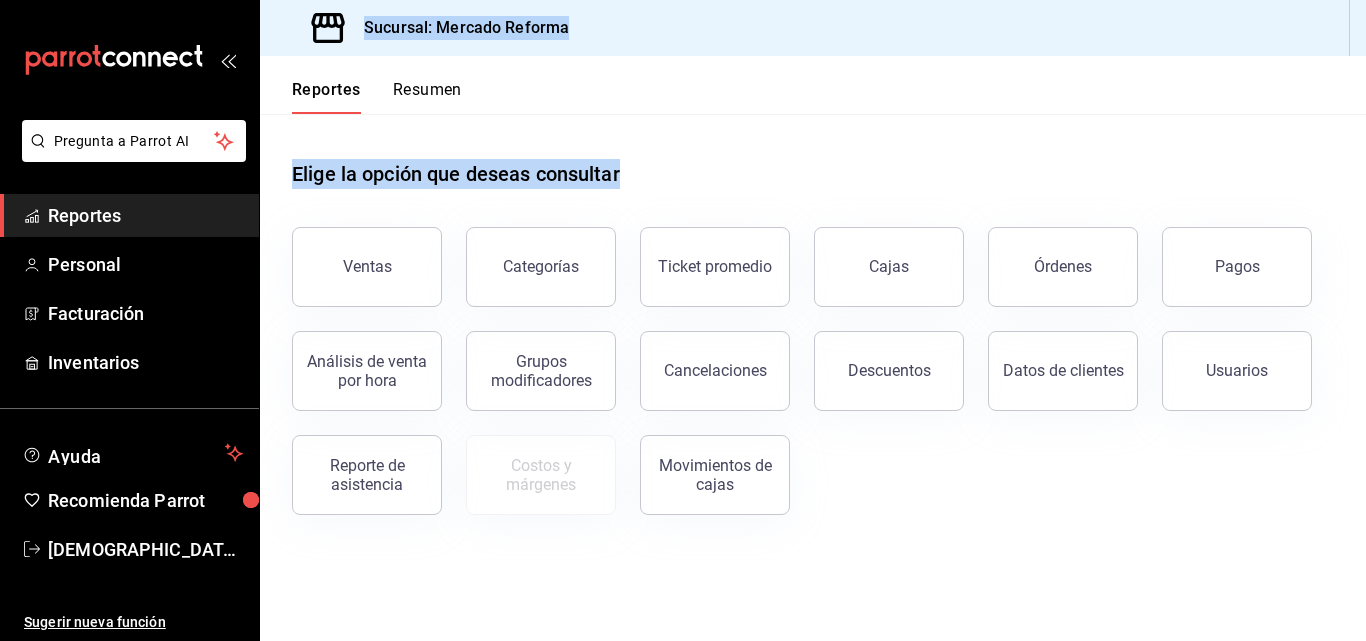 click on "Pagos" at bounding box center [1237, 267] 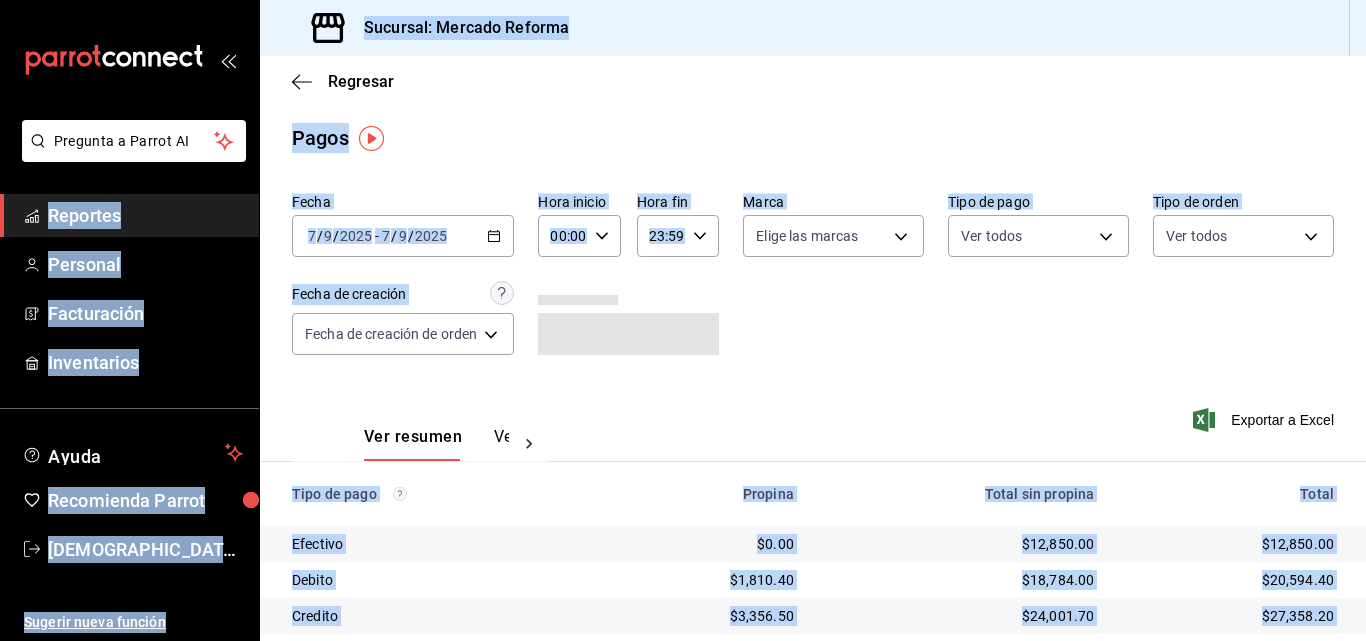 click on "Fecha [DATE] [DATE] - [DATE] [DATE] Hora inicio 00:00 Hora inicio Hora fin 23:59 Hora fin Marca Elige las marcas Tipo de pago Ver todos Tipo de orden Ver todos Fecha de creación   Fecha de creación de orden ORDER" at bounding box center (813, 282) 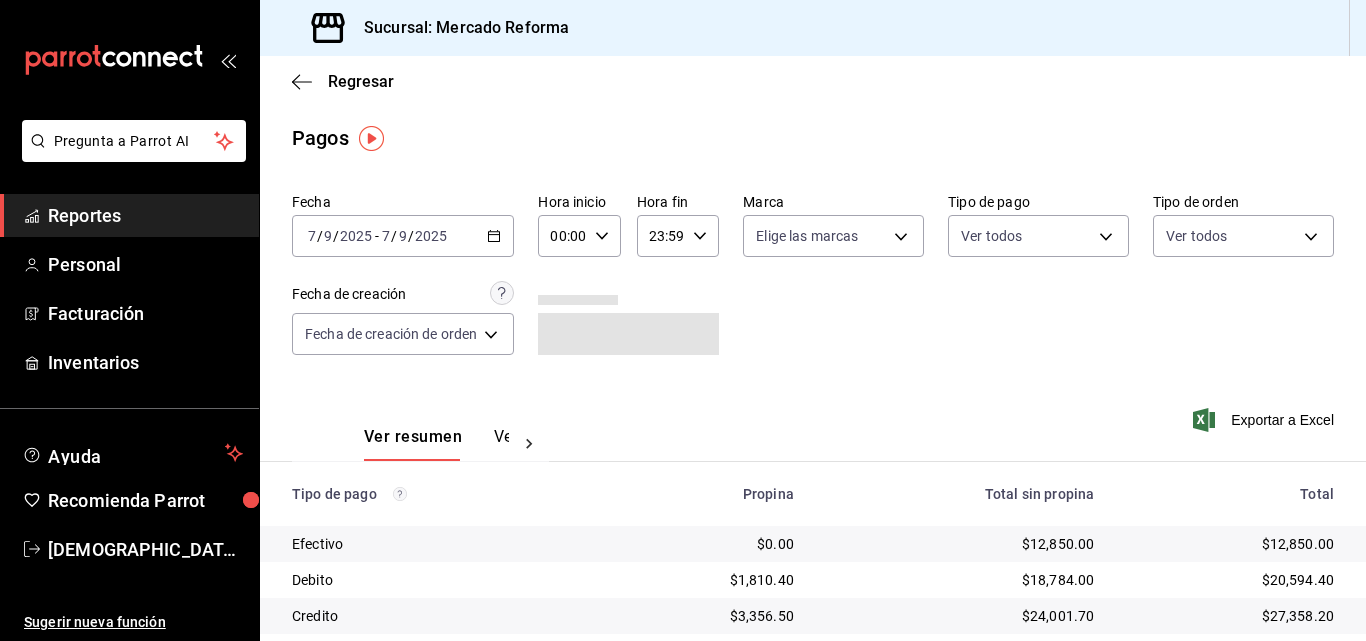 drag, startPoint x: 842, startPoint y: 358, endPoint x: 941, endPoint y: 452, distance: 136.5174 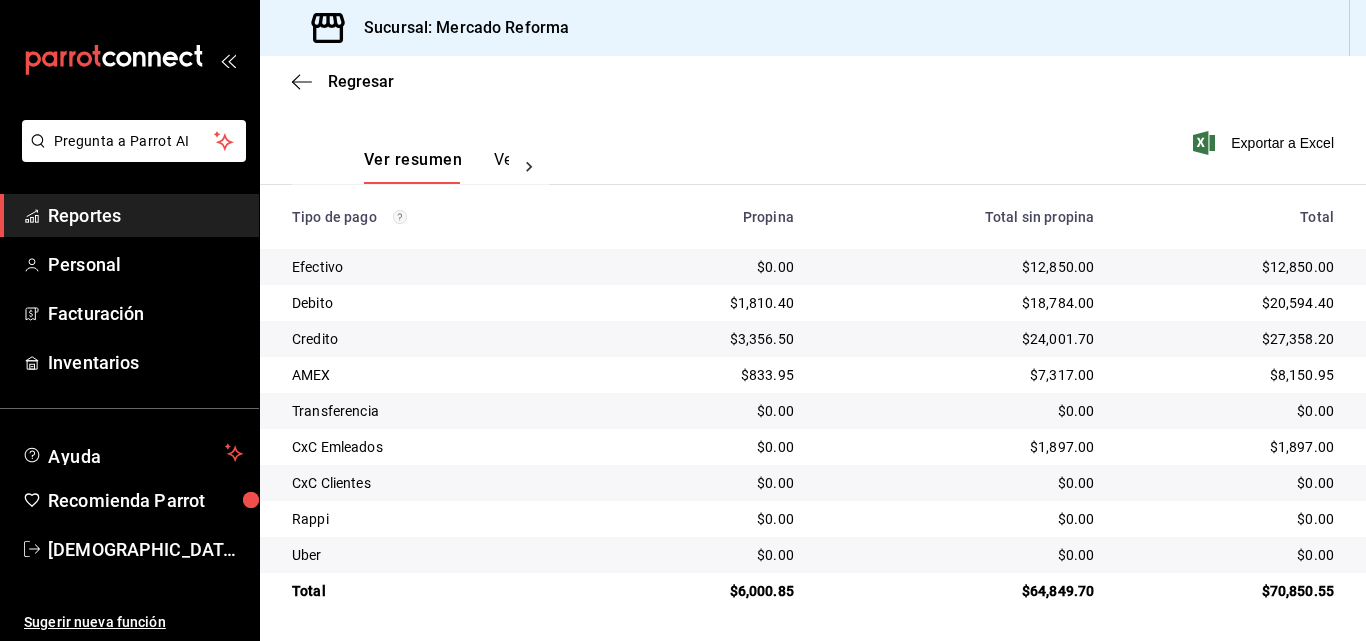 scroll, scrollTop: 0, scrollLeft: 0, axis: both 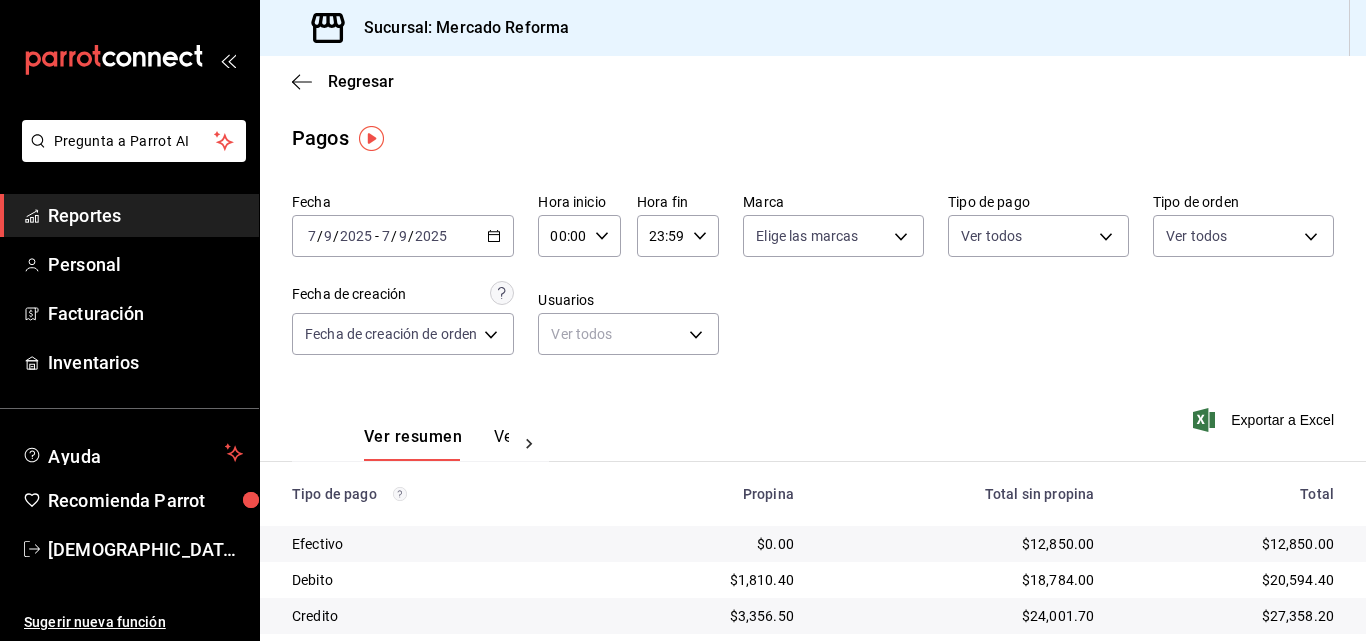 click on "2025" at bounding box center [431, 236] 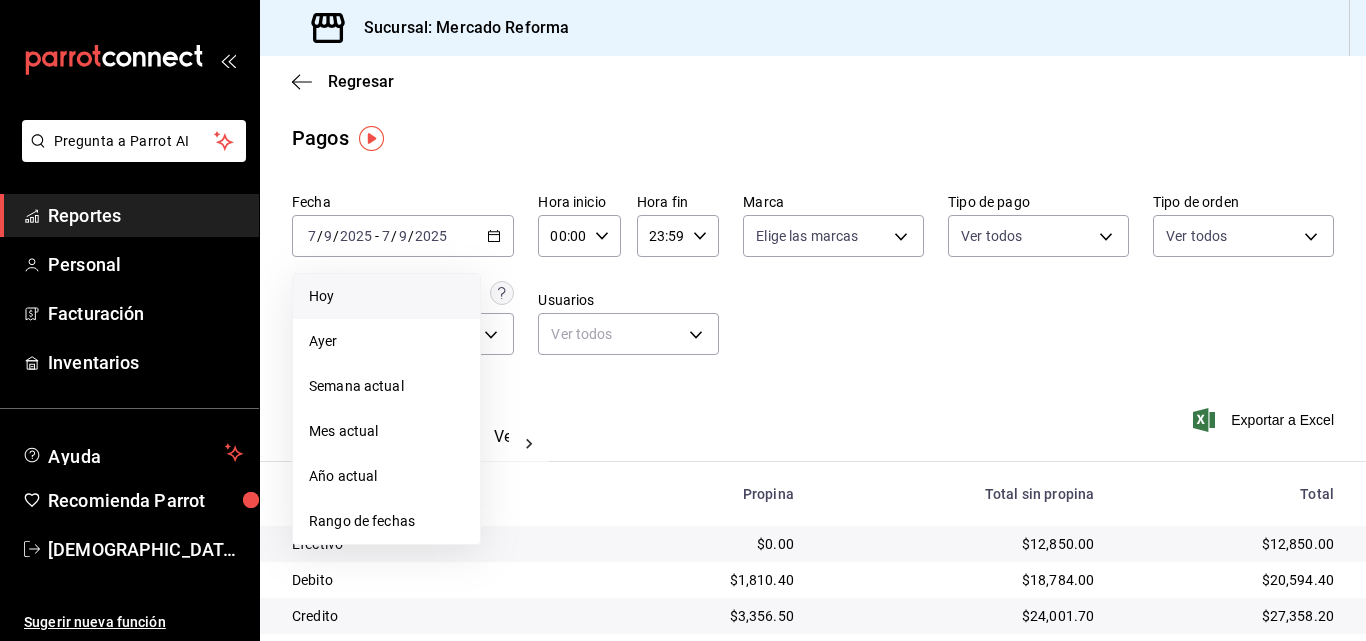 click on "Hoy" at bounding box center [386, 296] 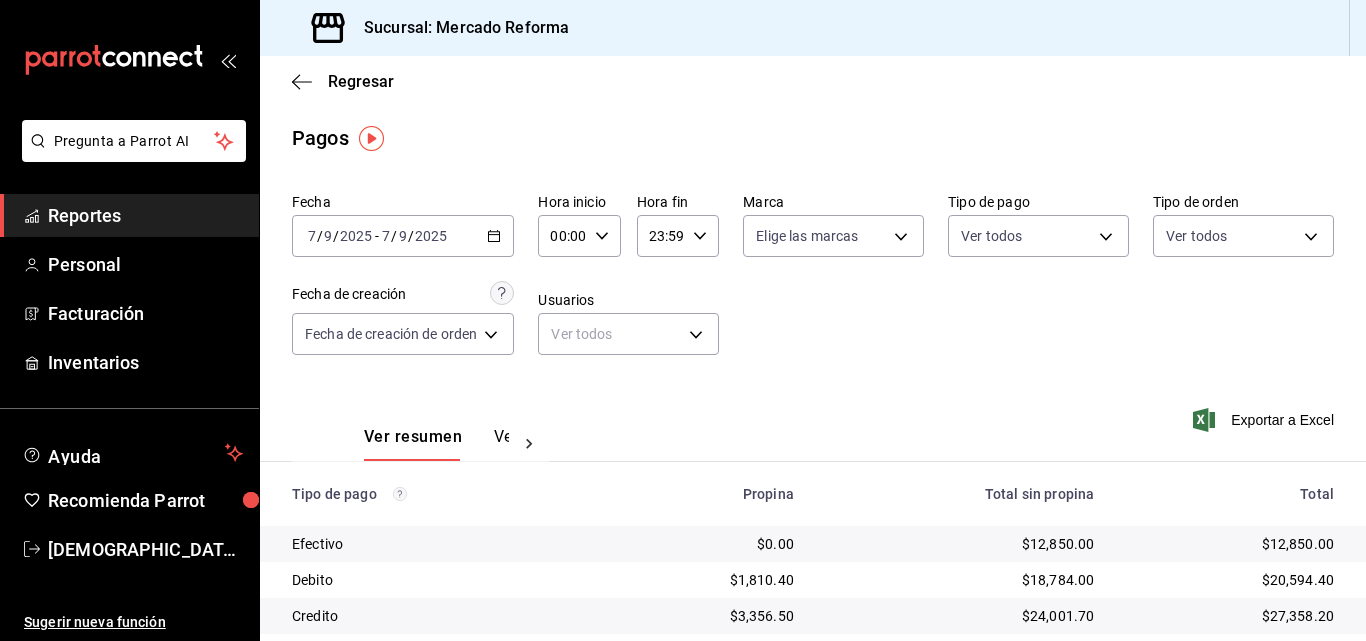 click on "Fecha [DATE] [DATE] - [DATE] [DATE] Hora inicio 00:00 Hora inicio Hora fin 23:59 Hora fin Marca Elige las marcas Tipo de pago Ver todos Tipo de orden Ver todos Fecha de creación   Fecha de creación de orden ORDER Usuarios Ver todos null" at bounding box center [813, 282] 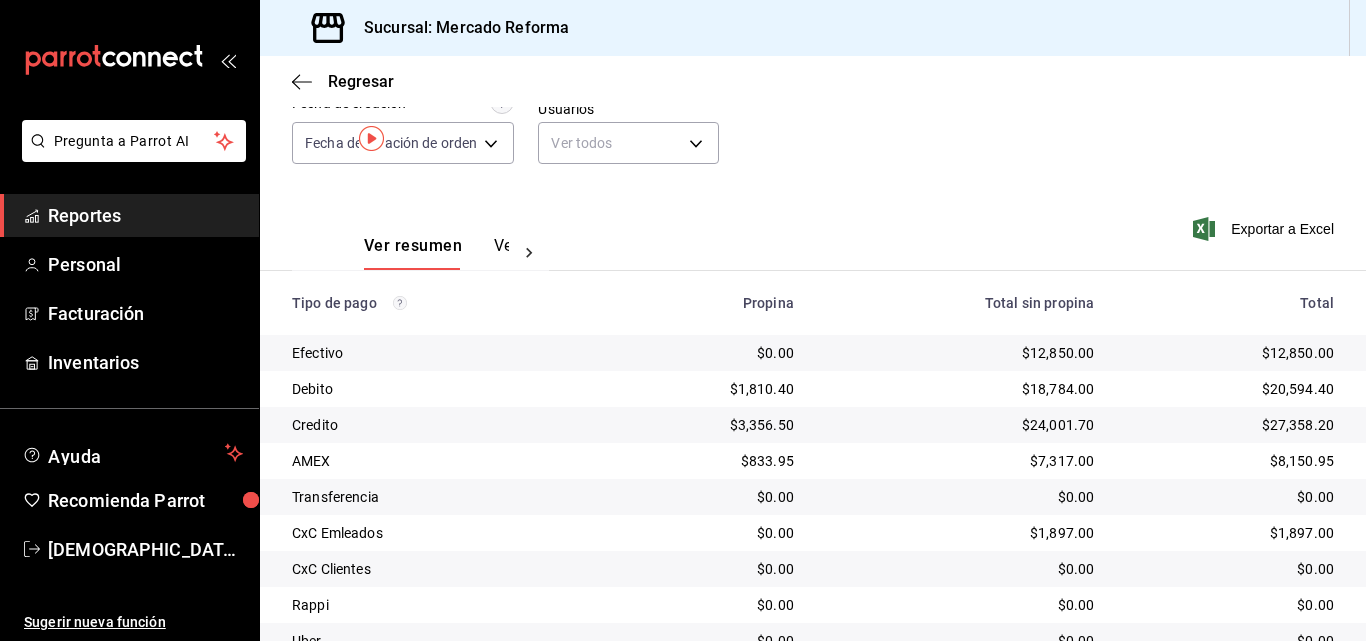 scroll, scrollTop: 278, scrollLeft: 0, axis: vertical 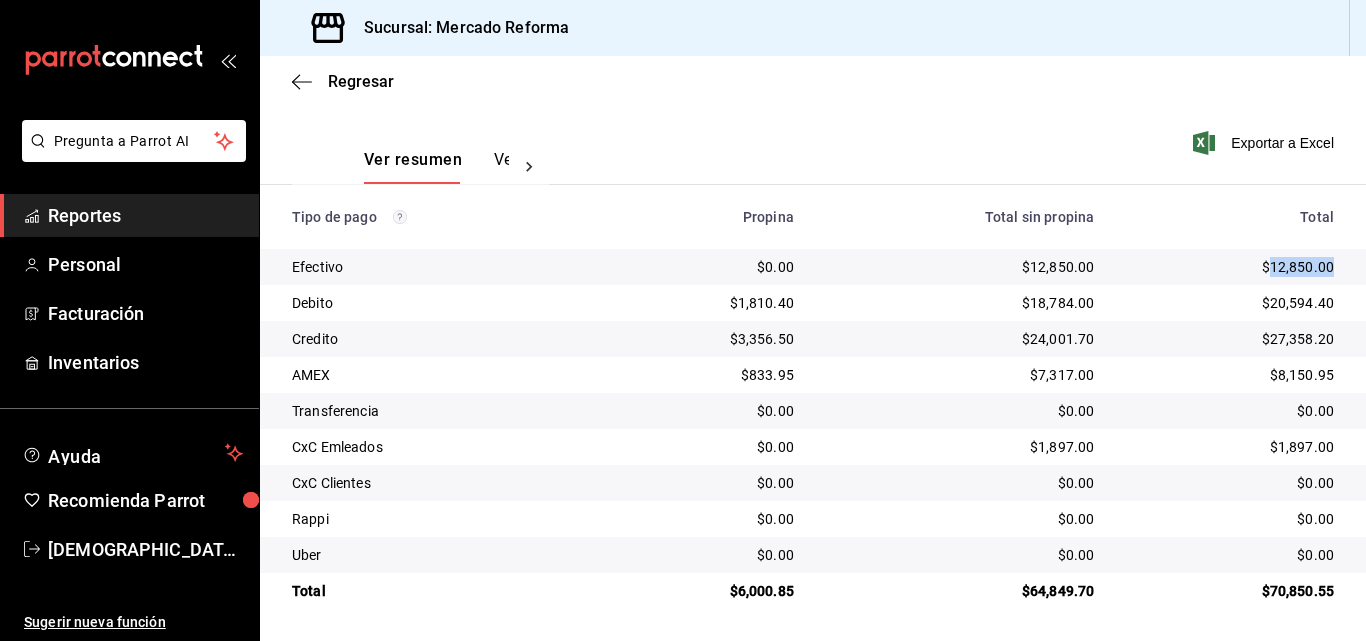 drag, startPoint x: 1256, startPoint y: 269, endPoint x: 1321, endPoint y: 265, distance: 65.12296 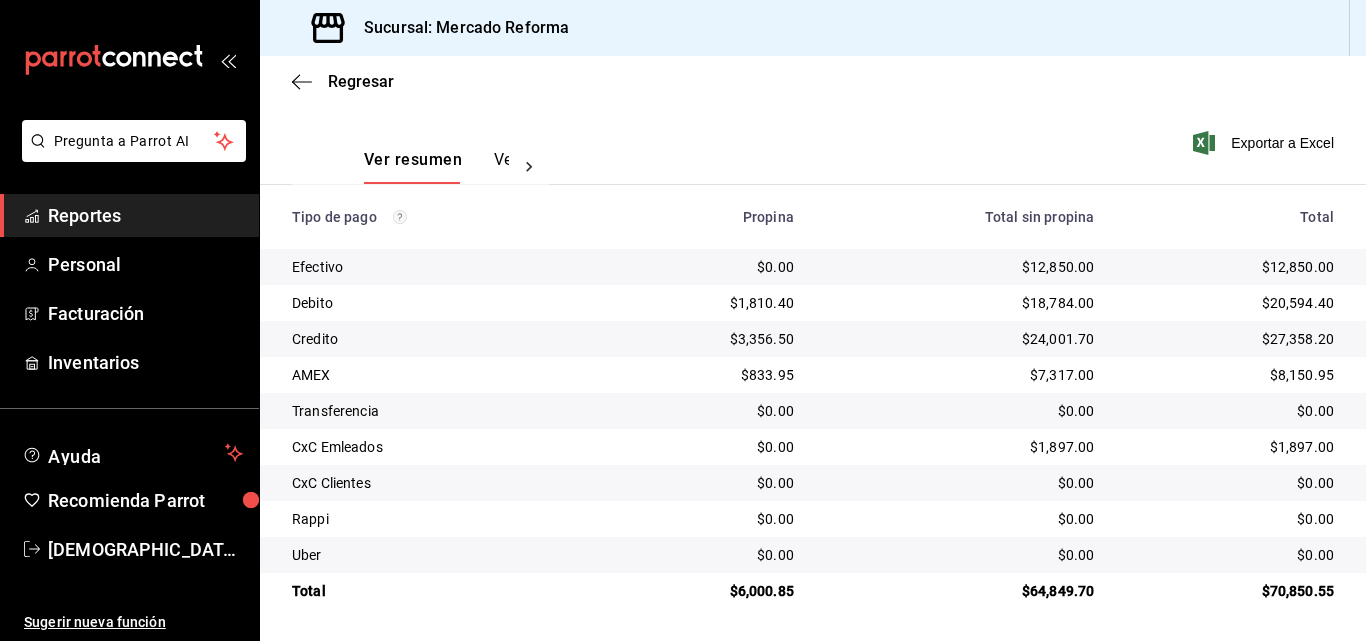 drag, startPoint x: 1303, startPoint y: 267, endPoint x: 1317, endPoint y: 269, distance: 14.142136 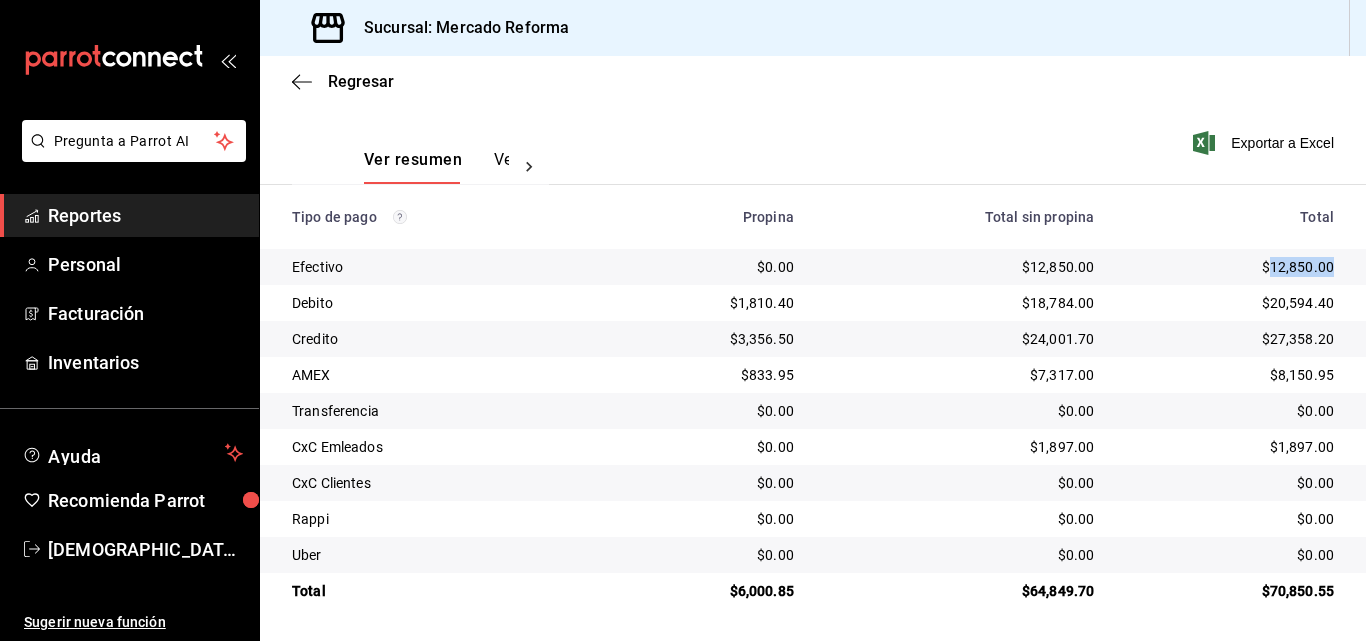drag, startPoint x: 1320, startPoint y: 269, endPoint x: 1260, endPoint y: 273, distance: 60.133186 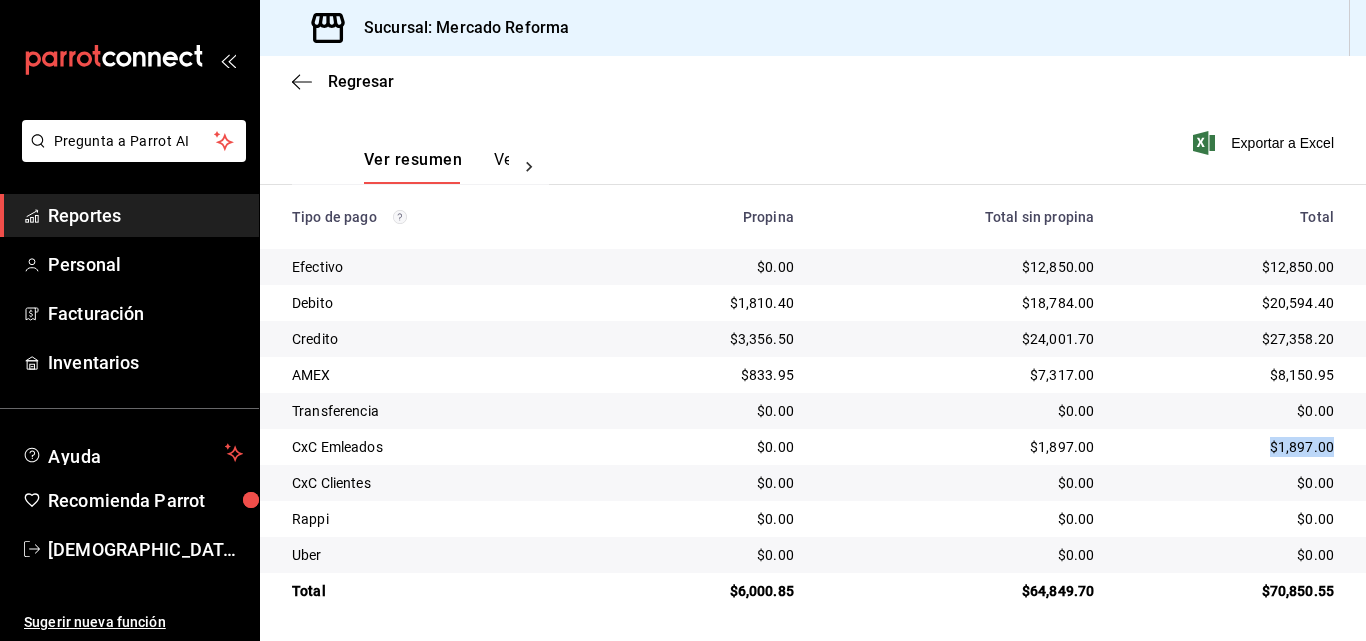 drag, startPoint x: 1320, startPoint y: 441, endPoint x: 1260, endPoint y: 446, distance: 60.207973 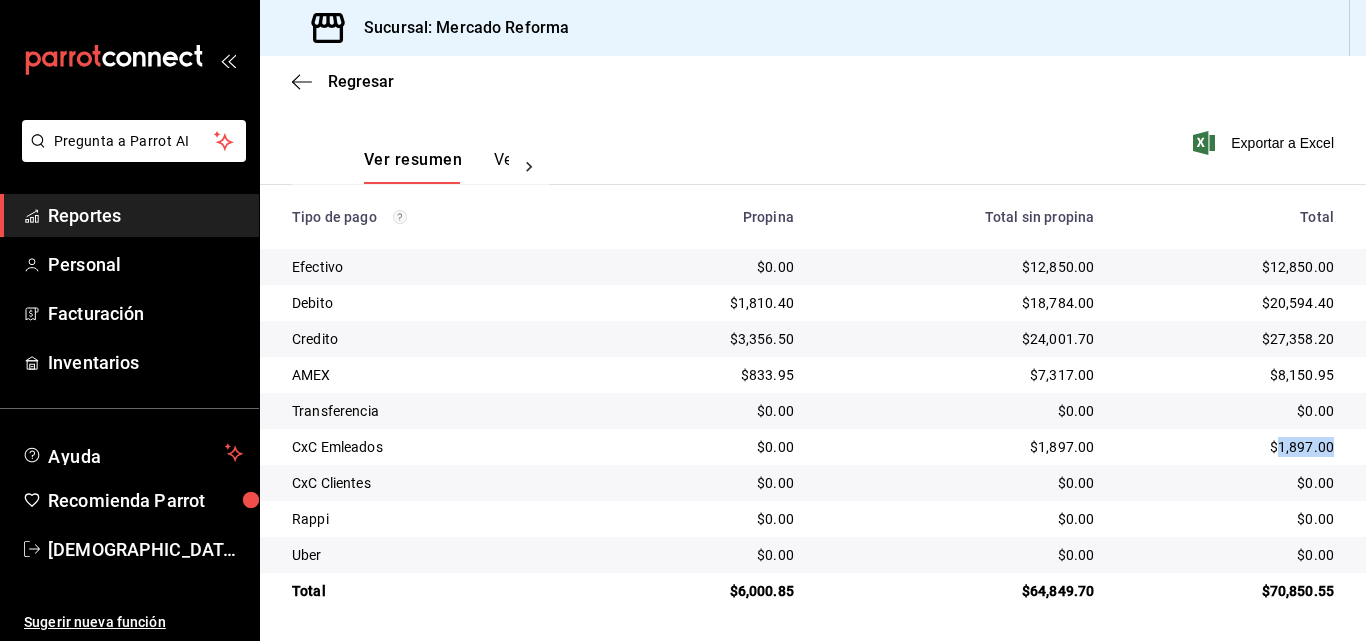 drag, startPoint x: 1315, startPoint y: 442, endPoint x: 1265, endPoint y: 453, distance: 51.1957 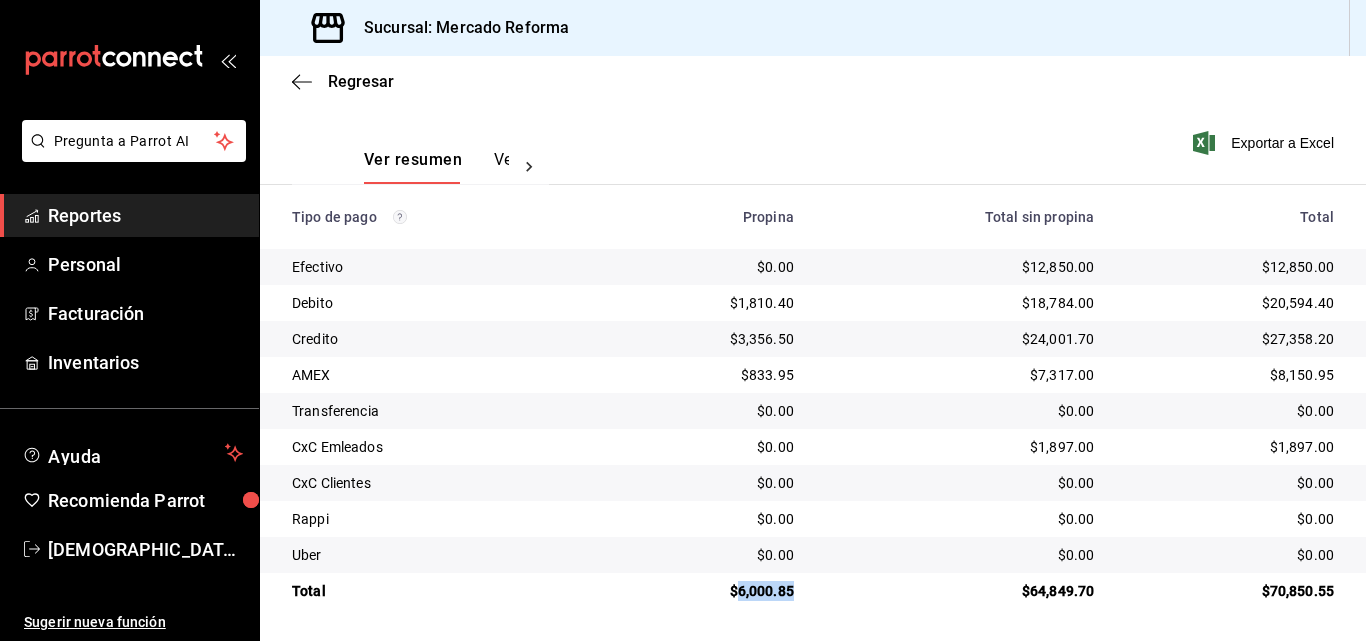 drag, startPoint x: 791, startPoint y: 586, endPoint x: 732, endPoint y: 591, distance: 59.211487 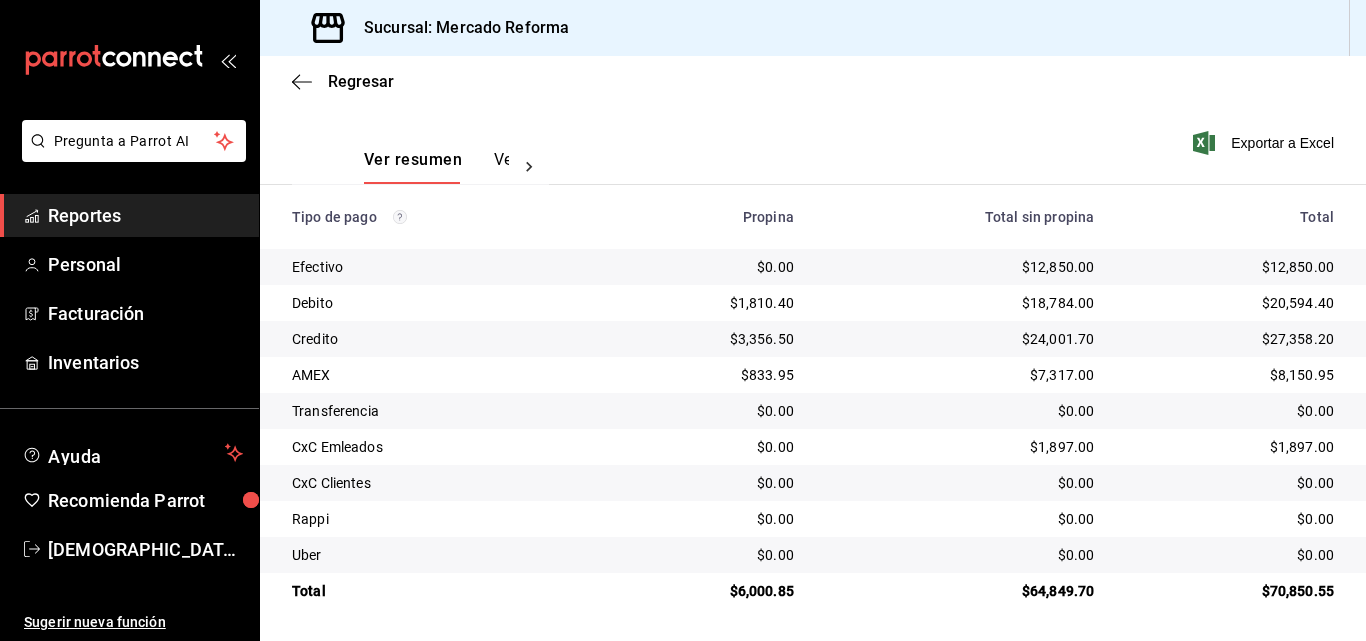 click on "$64,849.70" at bounding box center (960, 591) 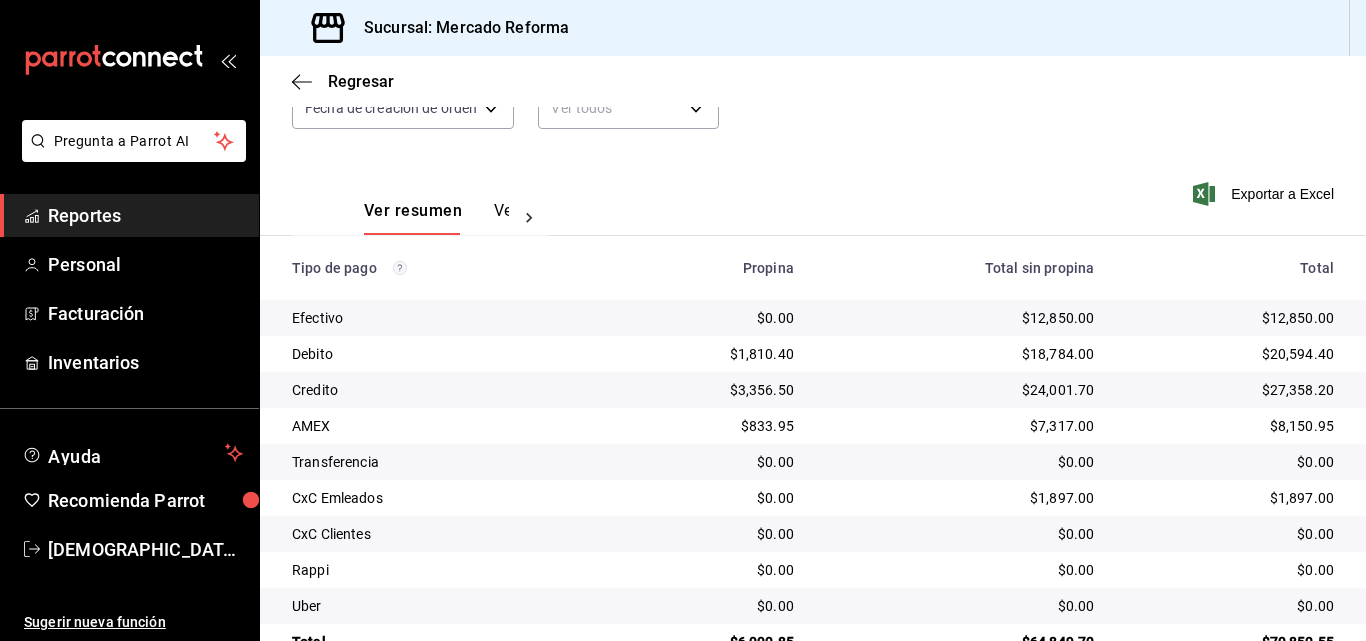 scroll, scrollTop: 278, scrollLeft: 0, axis: vertical 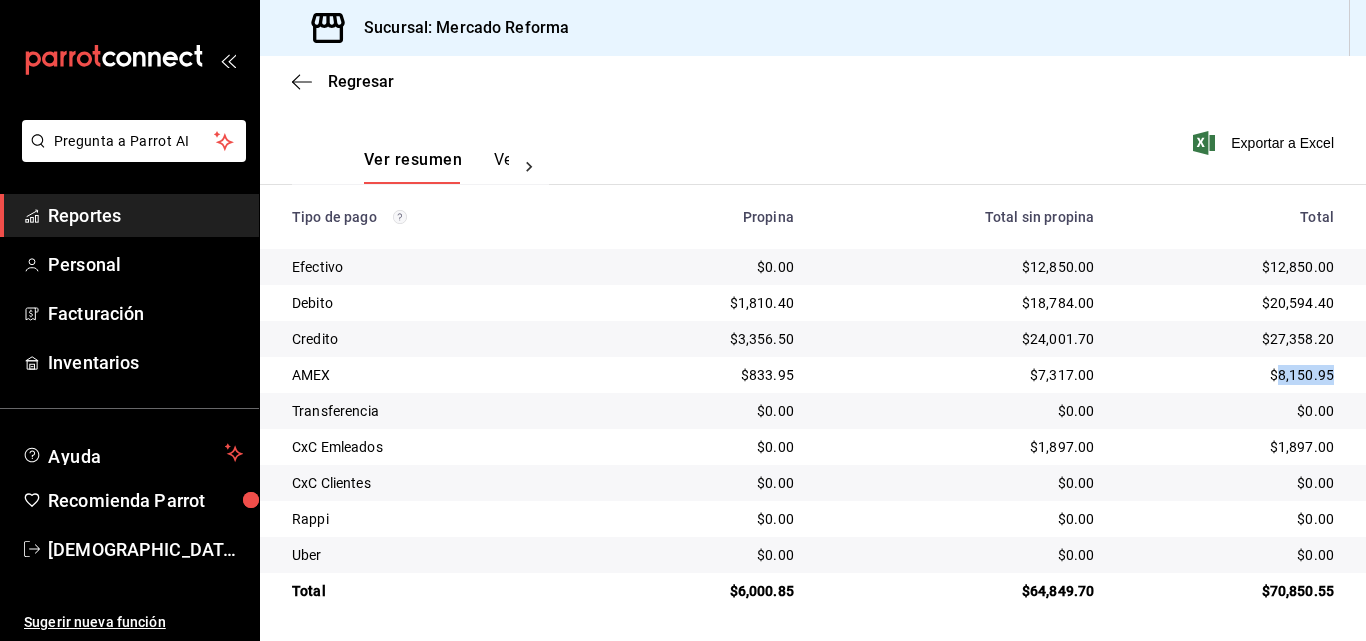 drag, startPoint x: 1318, startPoint y: 376, endPoint x: 1261, endPoint y: 378, distance: 57.035076 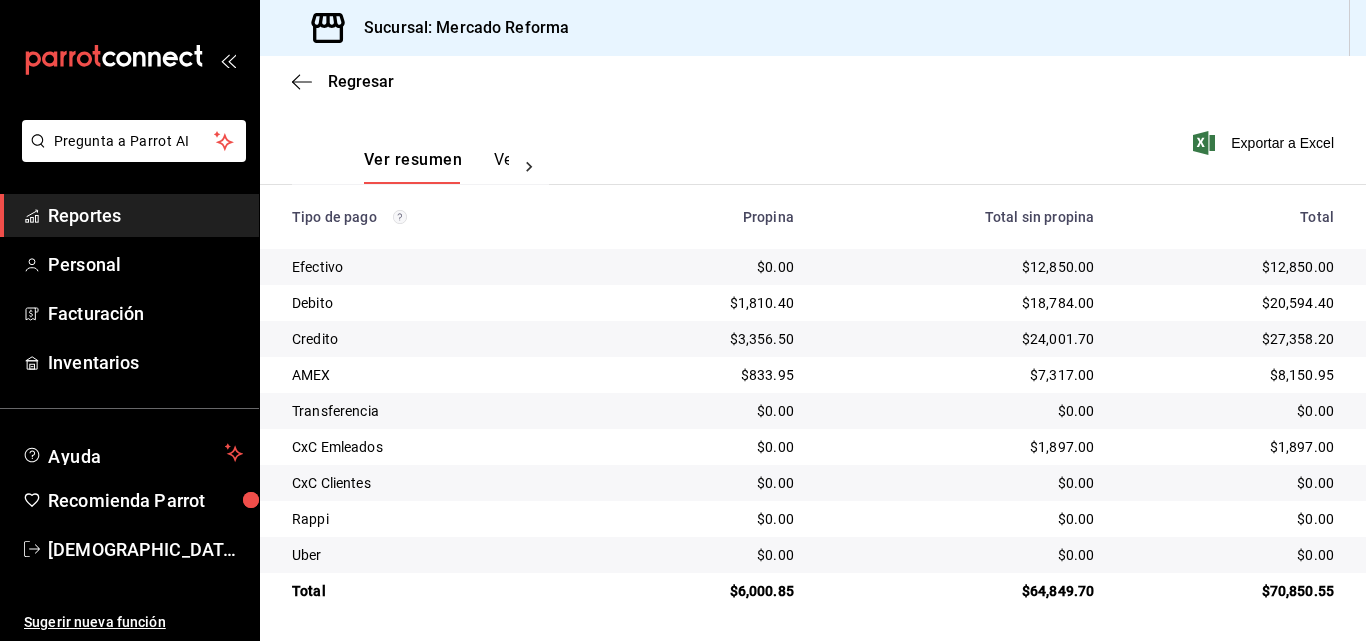 click on "$64,849.70" at bounding box center [960, 591] 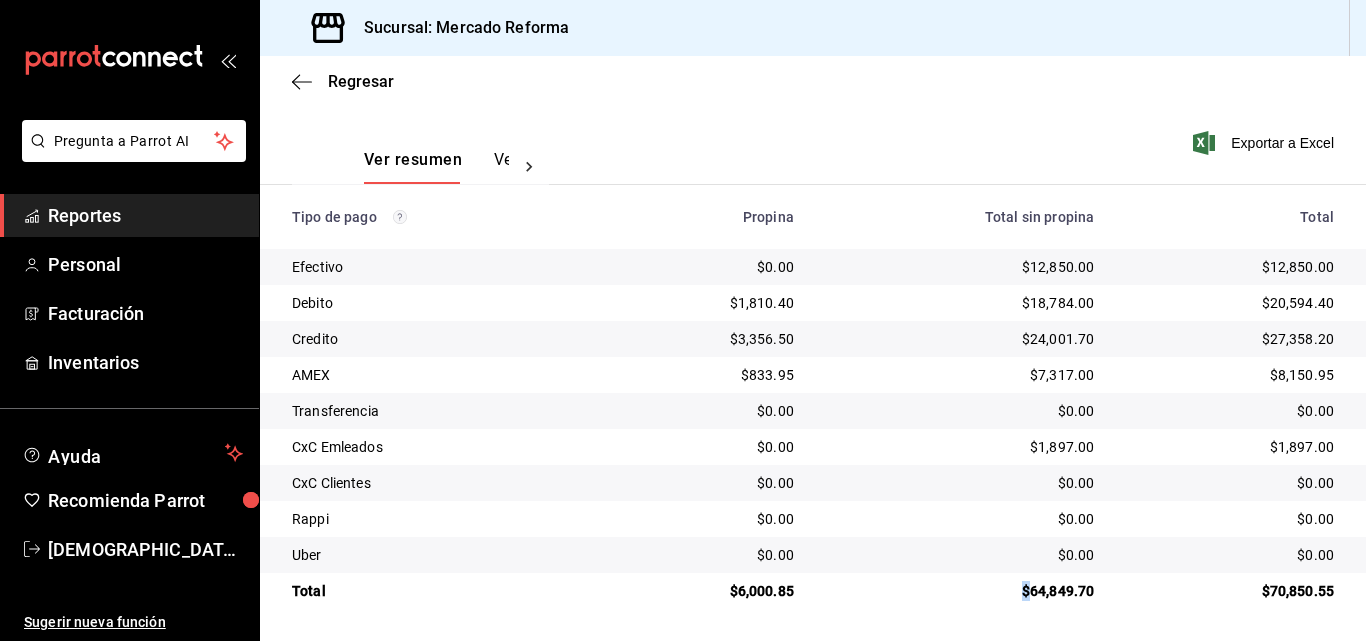 click on "$64,849.70" at bounding box center [960, 591] 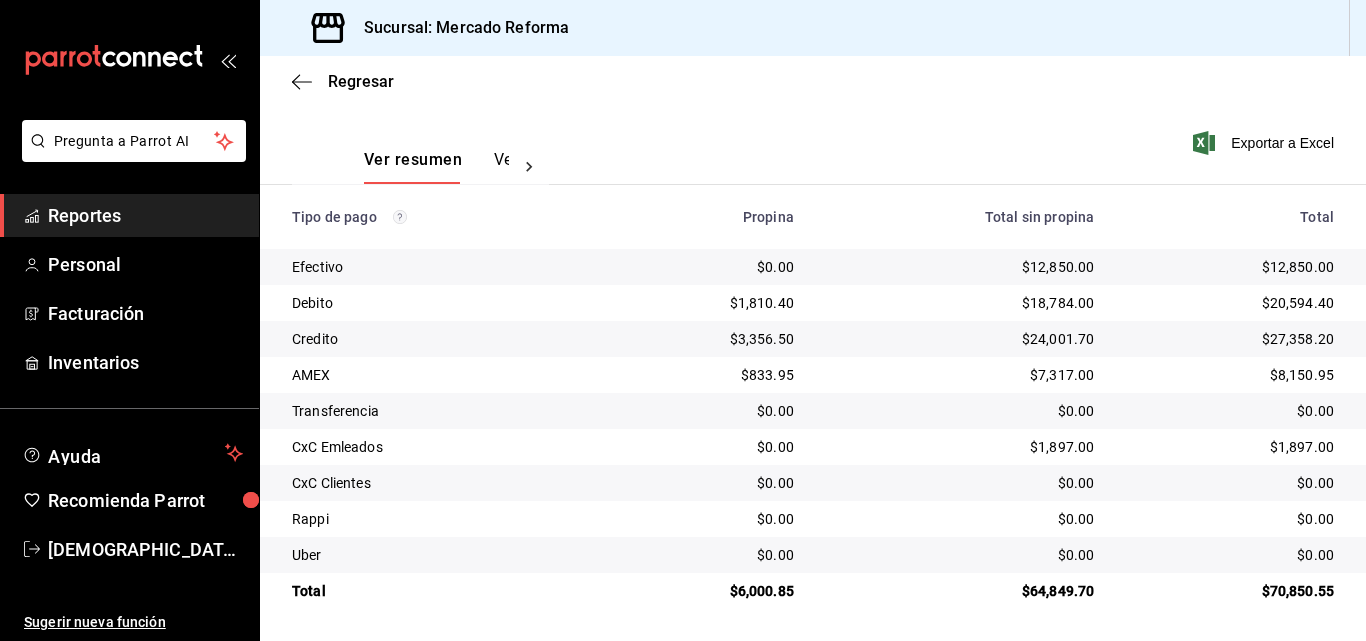 click on "$8,150.95" at bounding box center (1230, 375) 